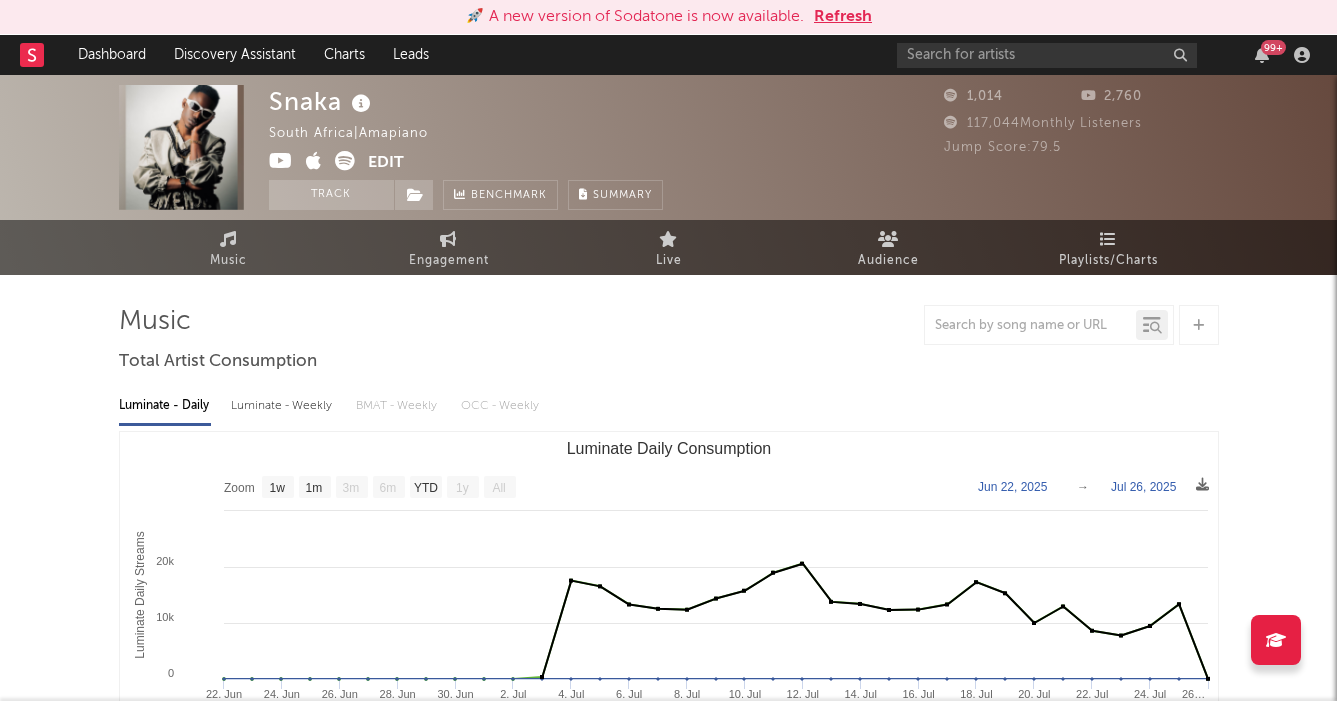 select on "1w" 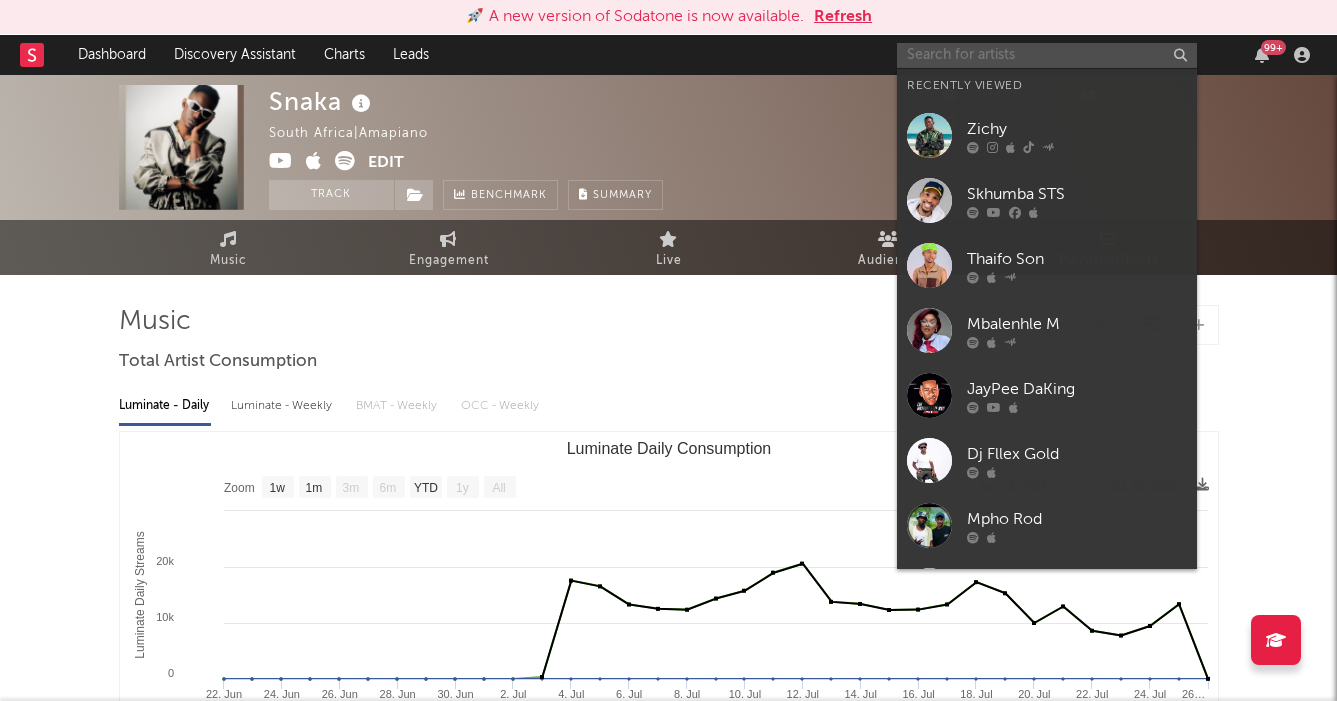 click at bounding box center [1047, 55] 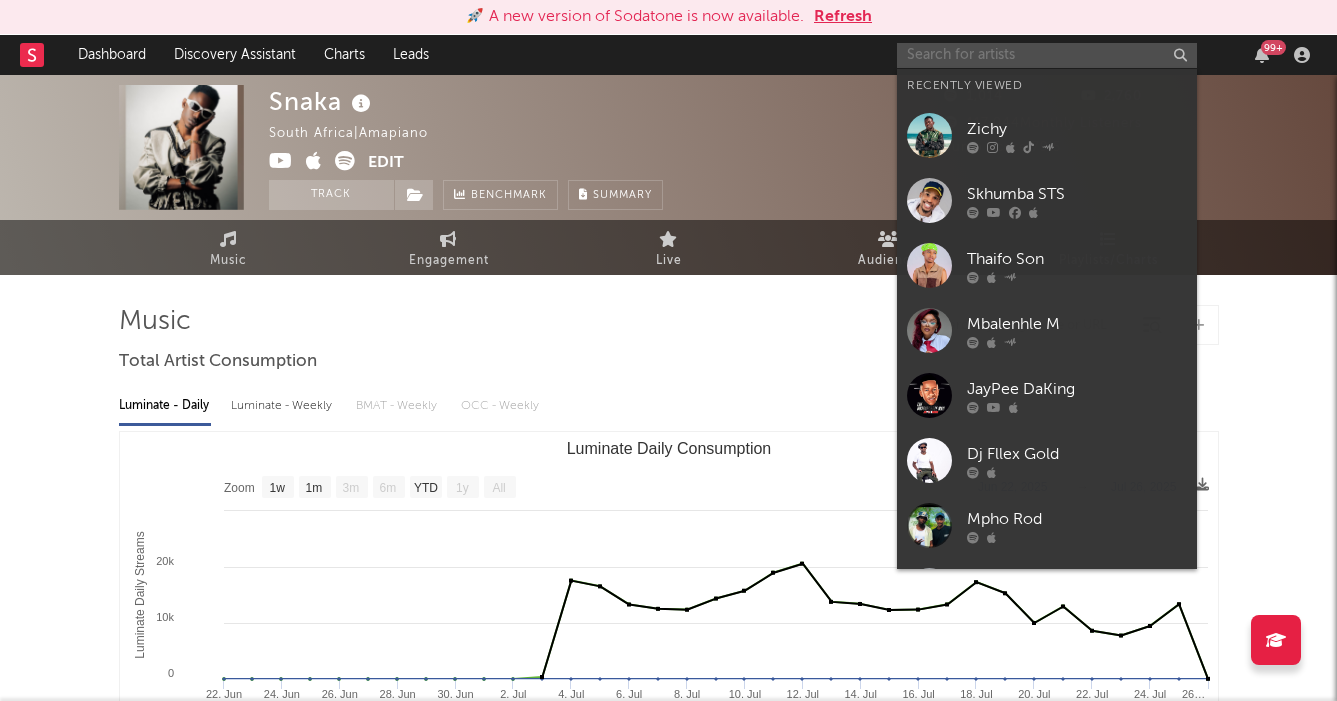 click at bounding box center [1047, 55] 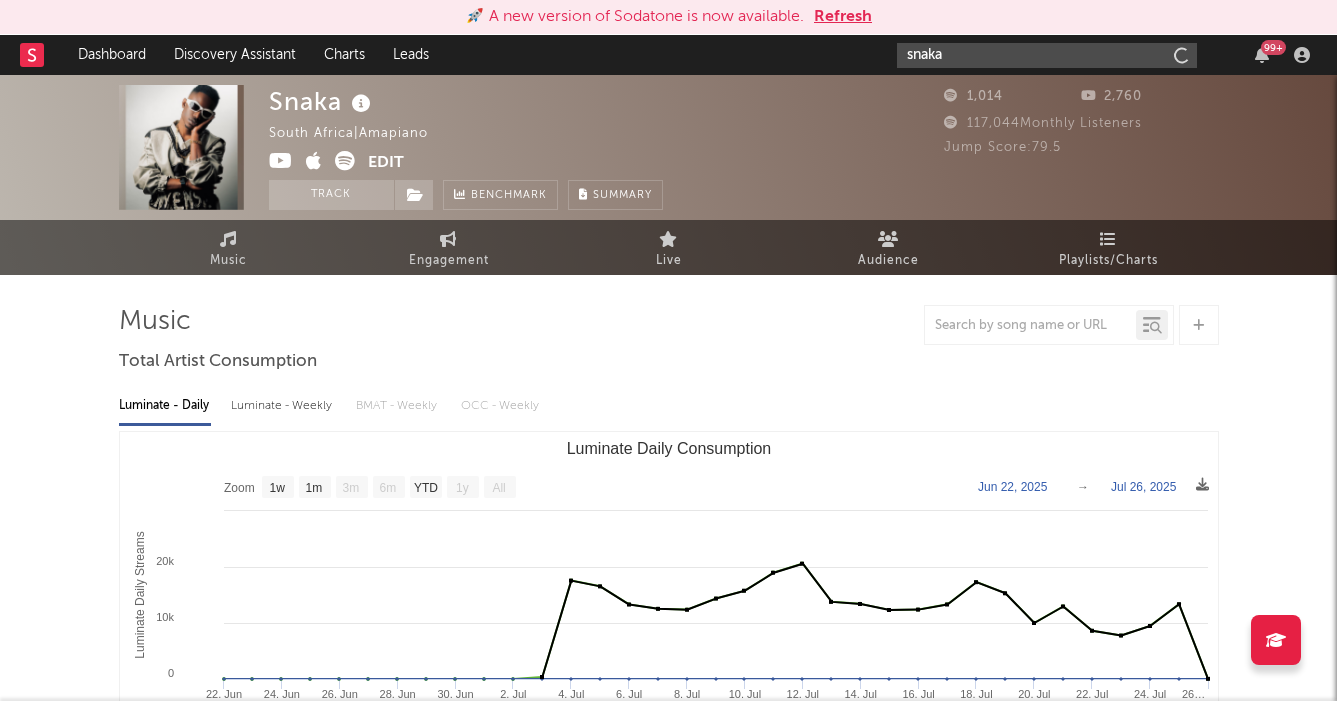 type on "snaka" 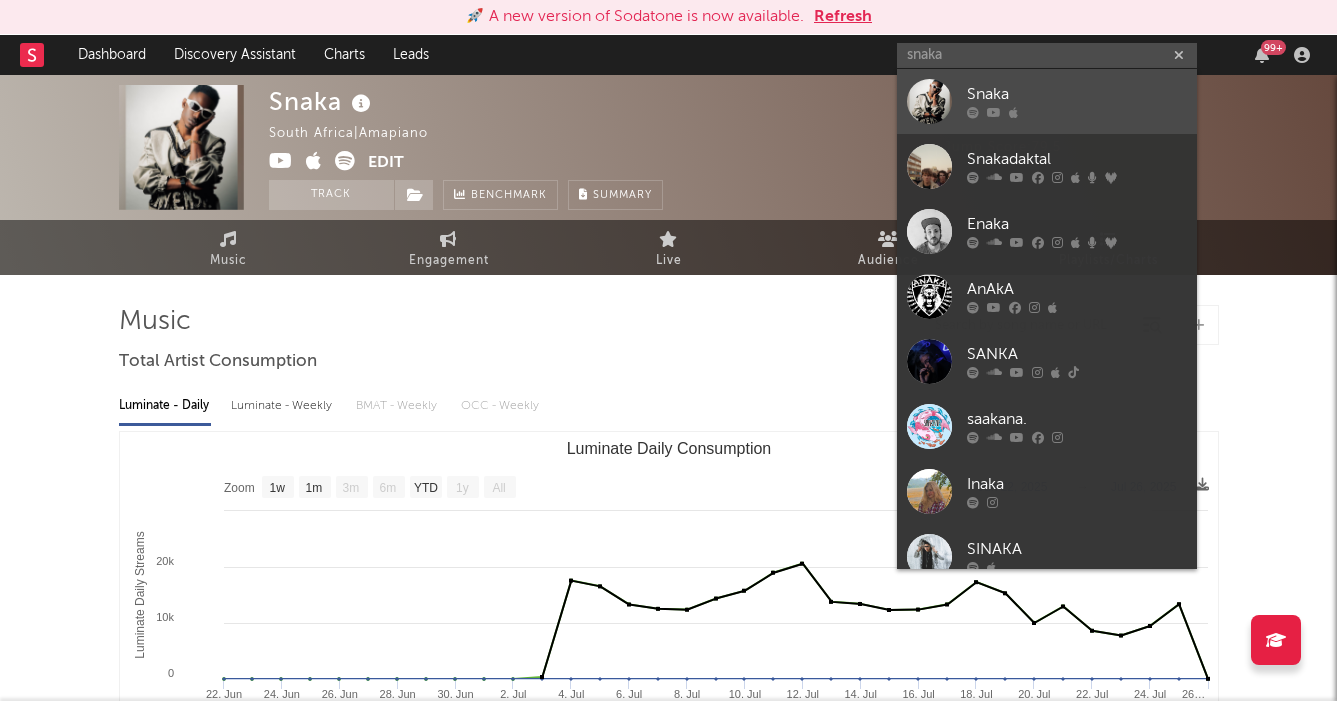 click on "Snaka" at bounding box center [1077, 95] 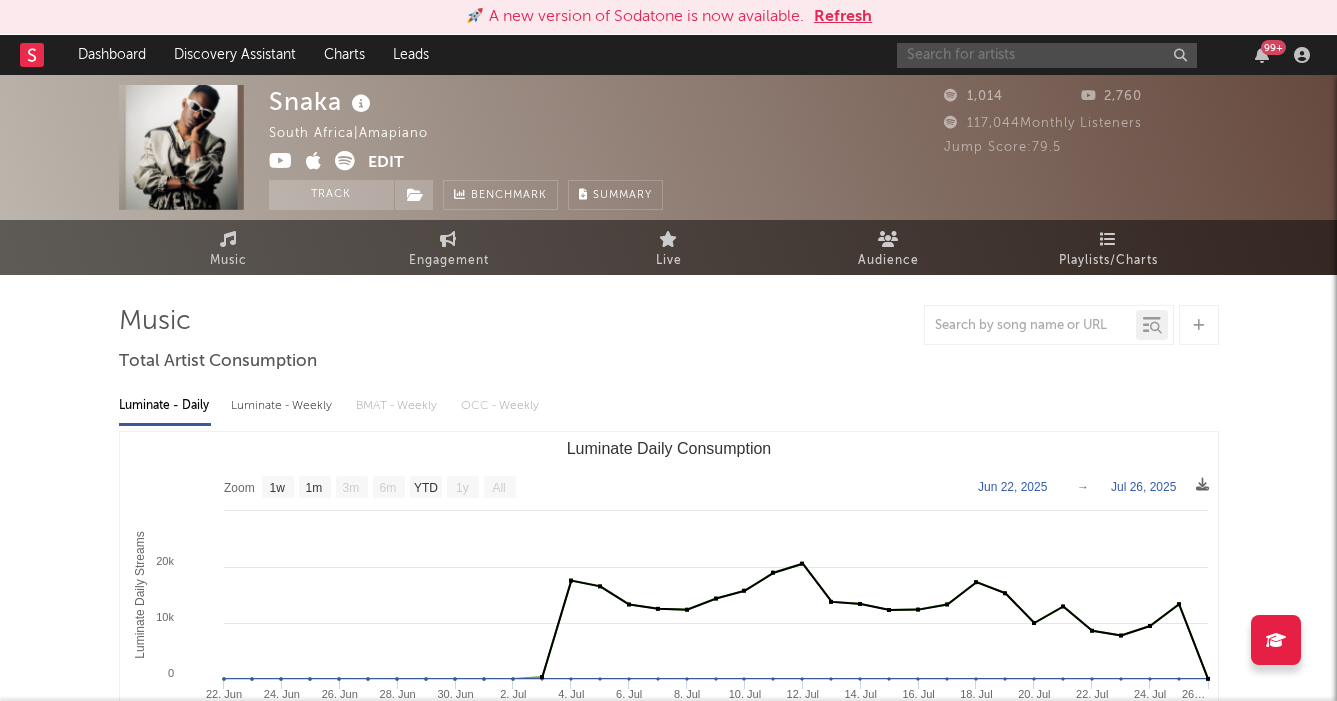click at bounding box center [1047, 55] 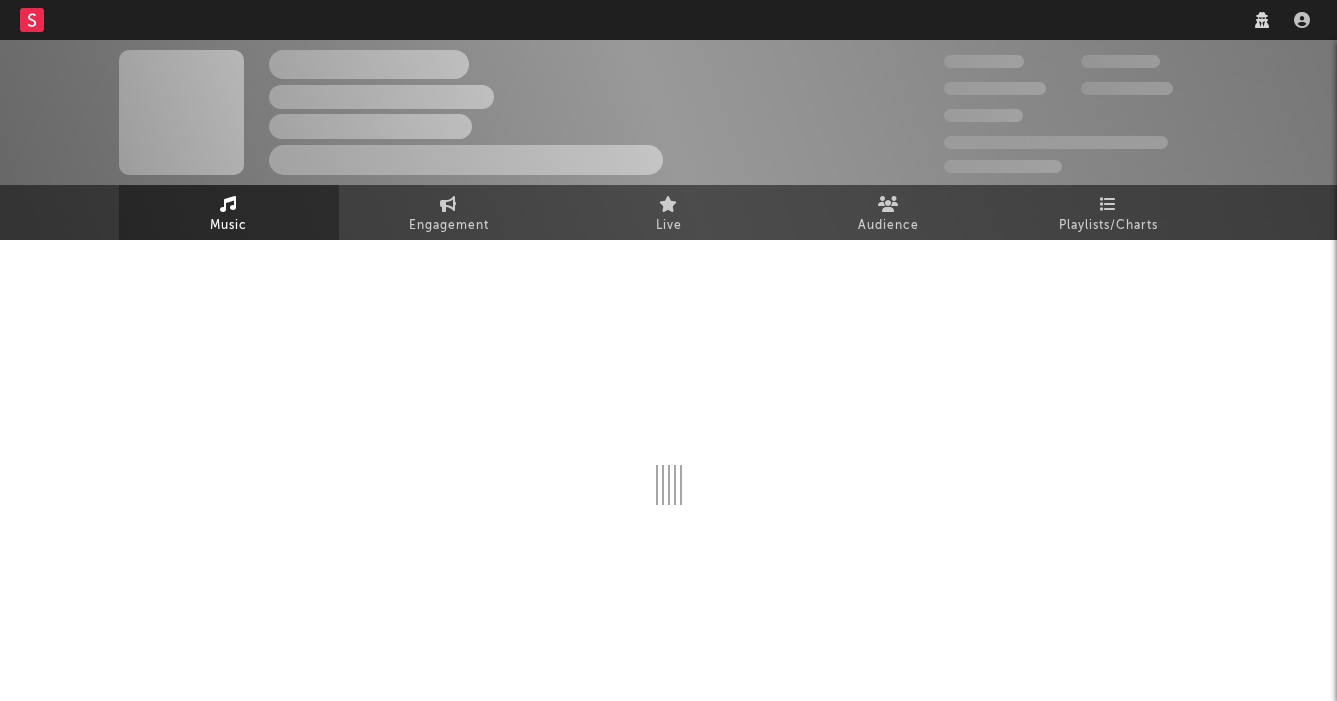 scroll, scrollTop: 0, scrollLeft: 0, axis: both 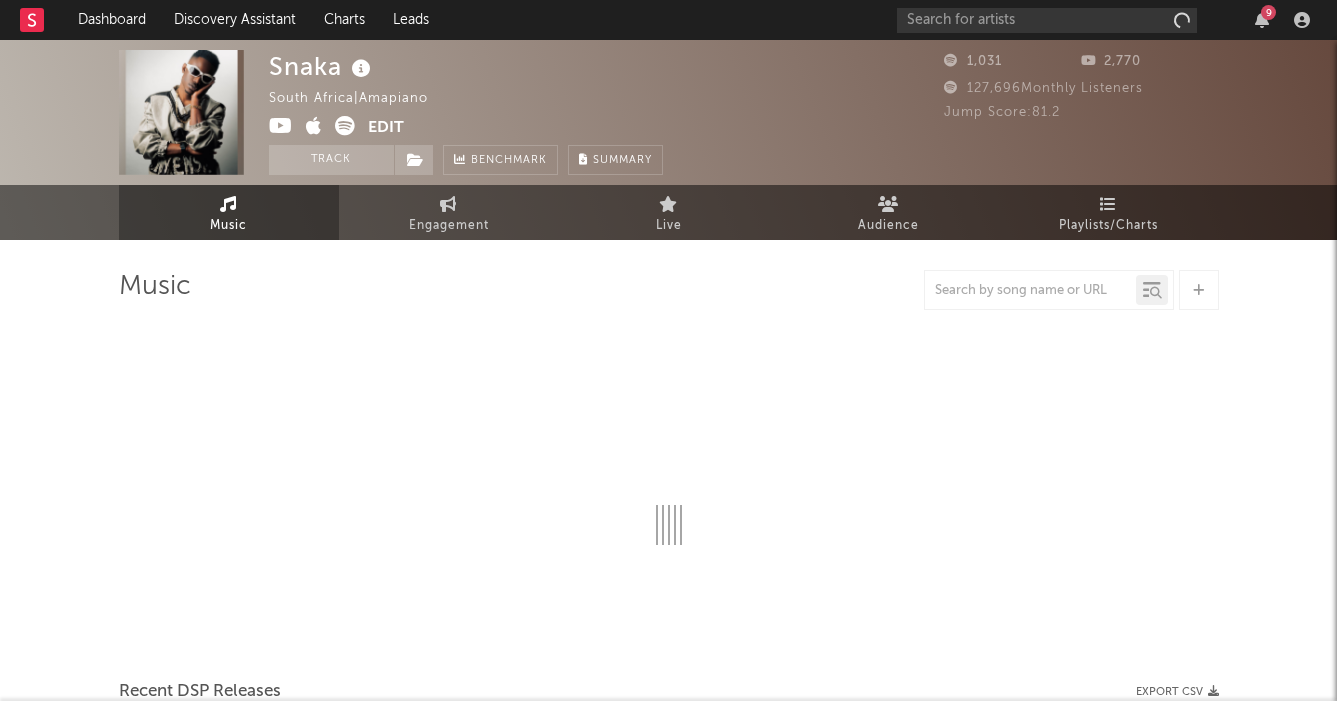 select on "1w" 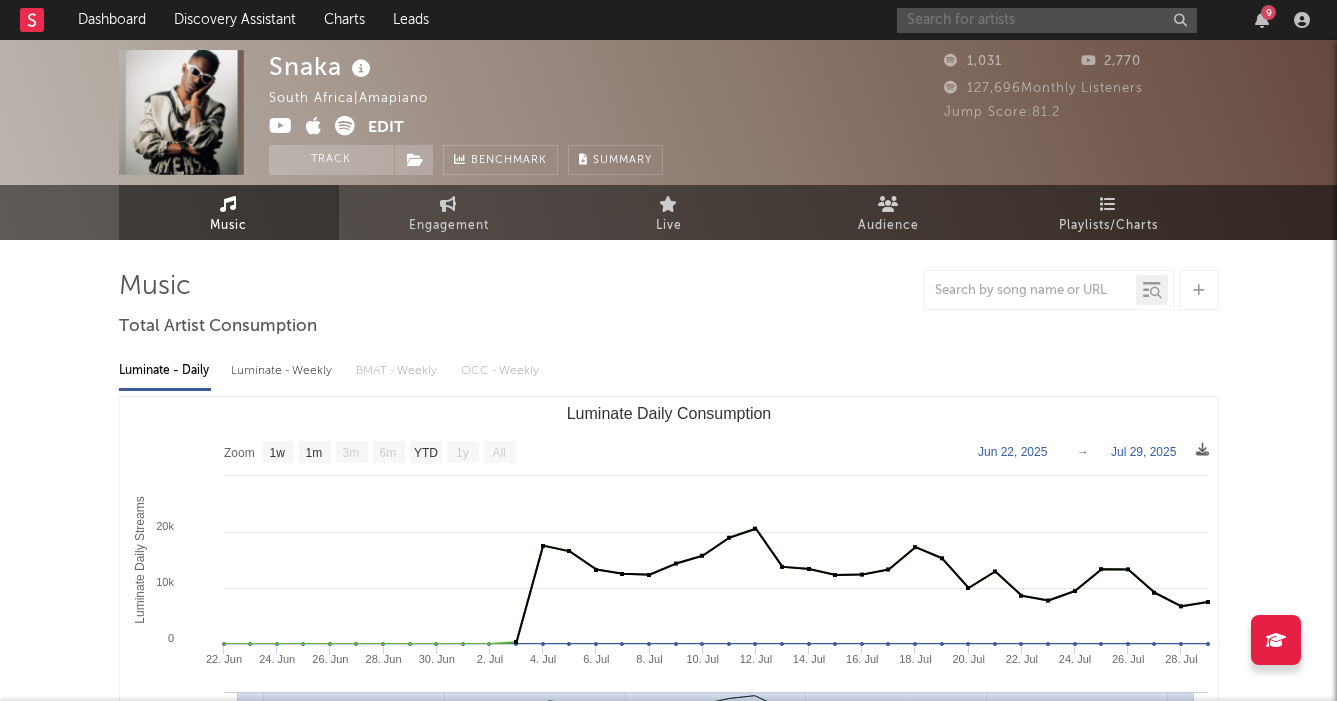 click at bounding box center (1047, 20) 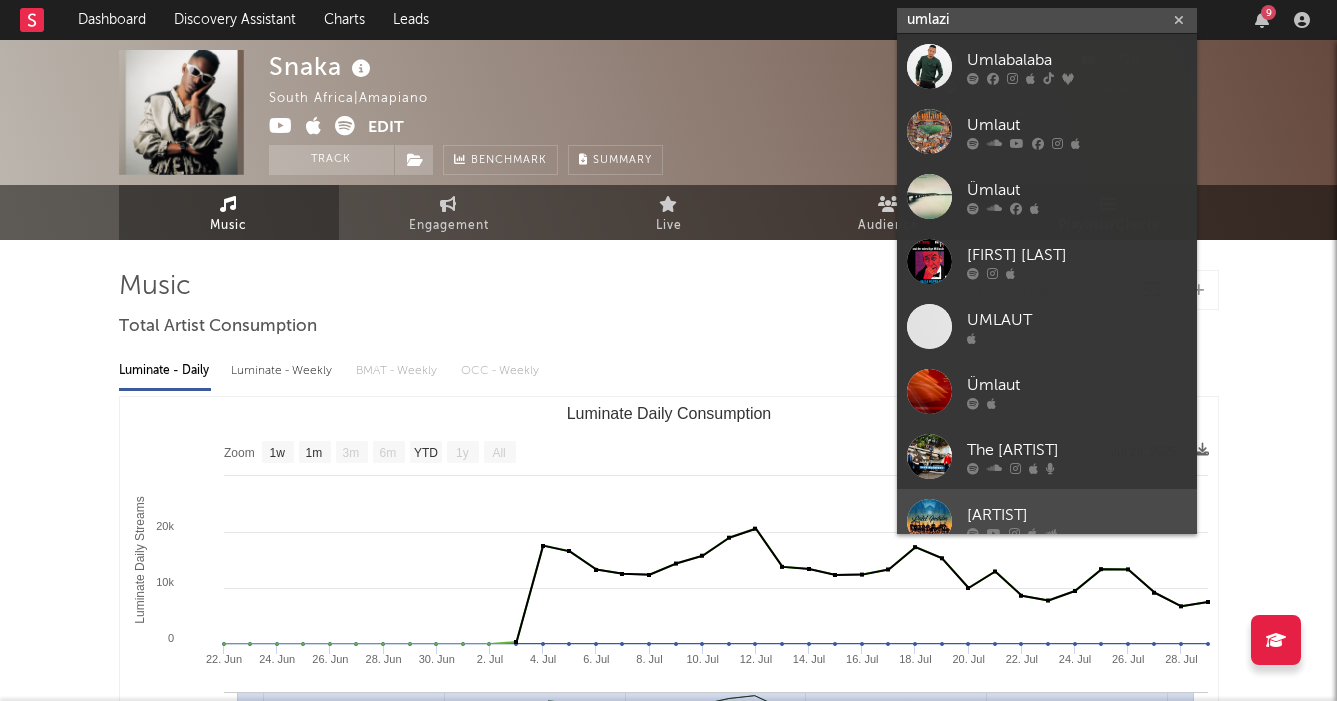 type on "umlazi" 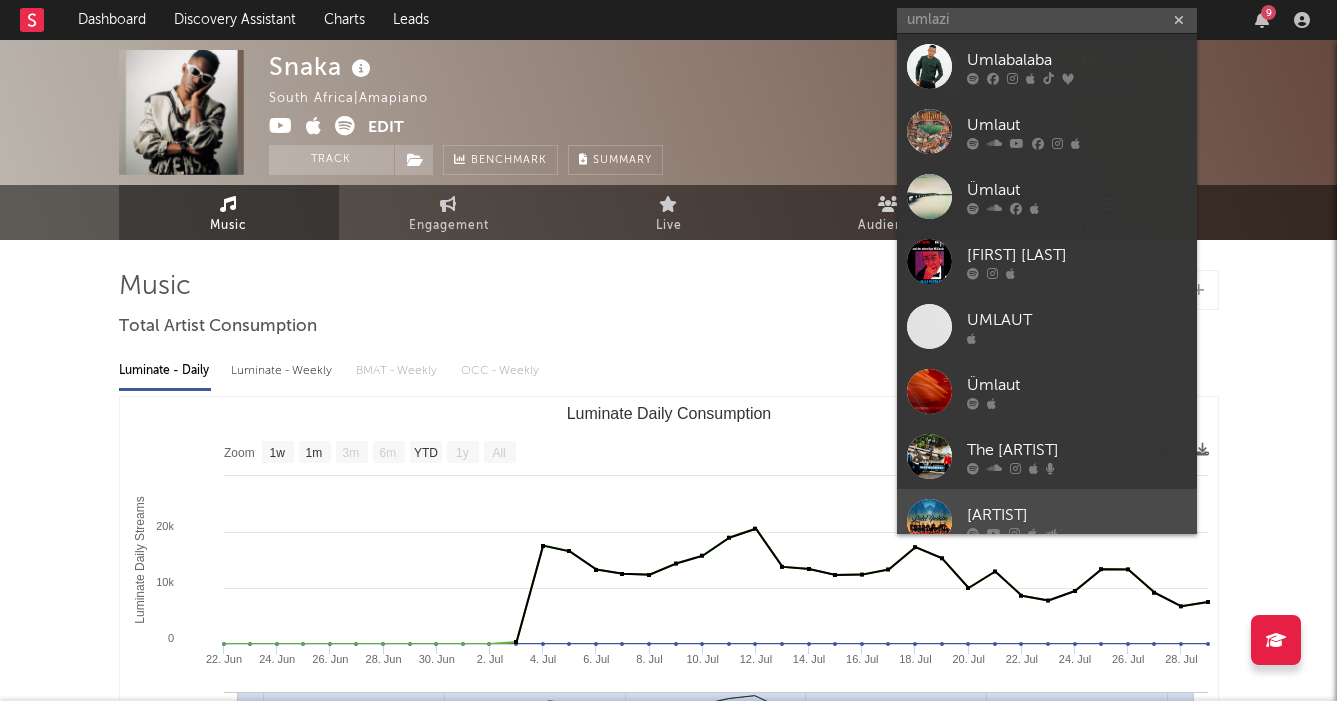 click on "[ARTIST]" at bounding box center (1077, 515) 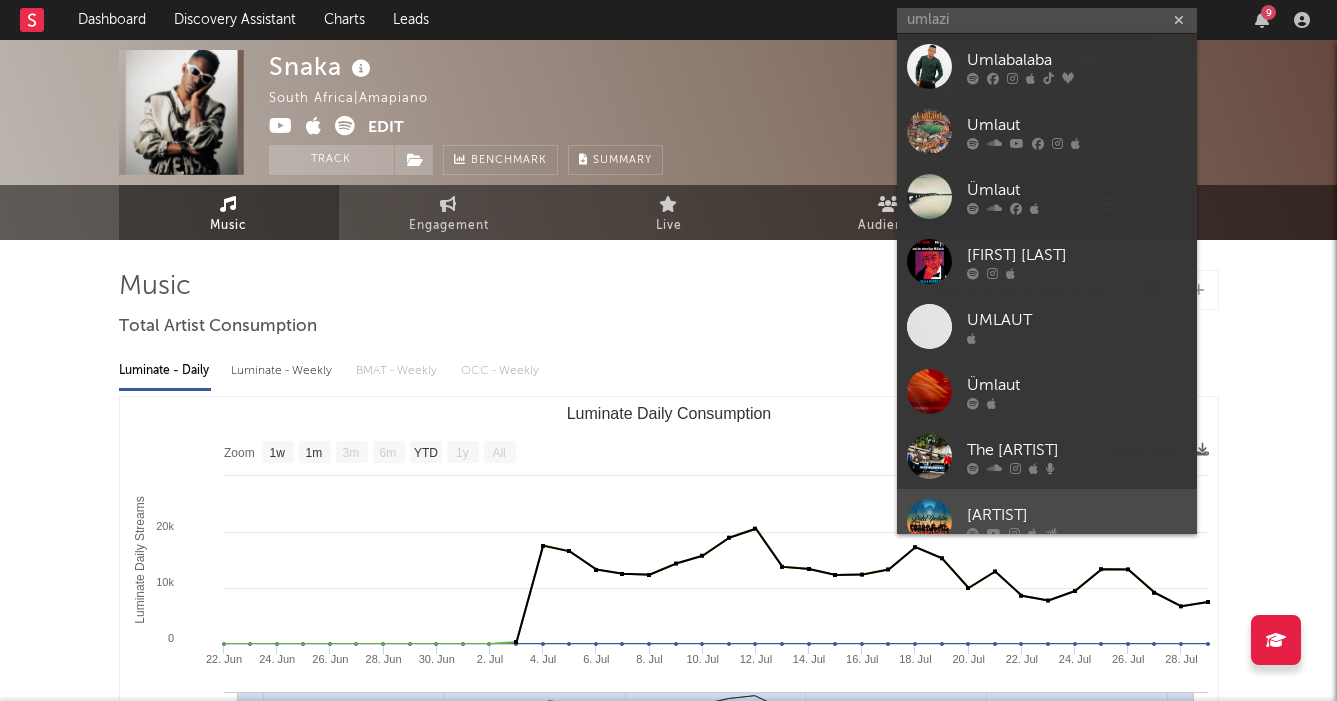 type 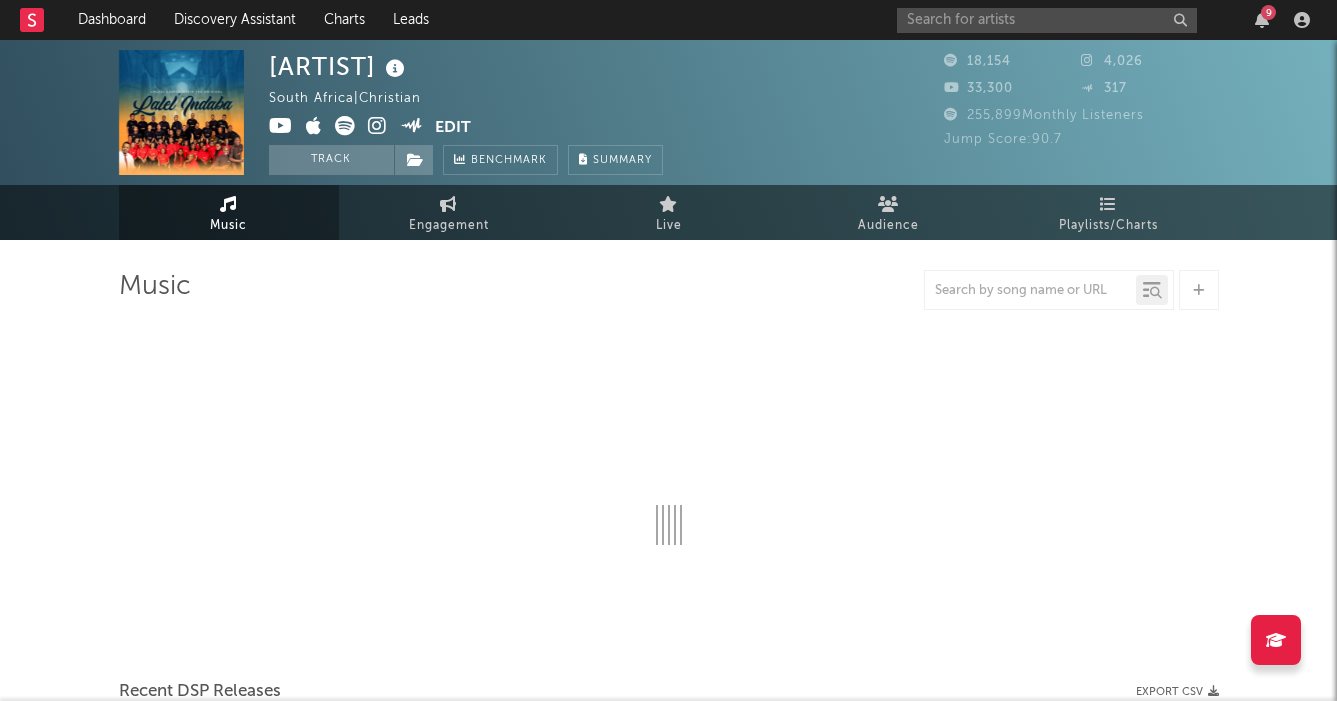 select on "1w" 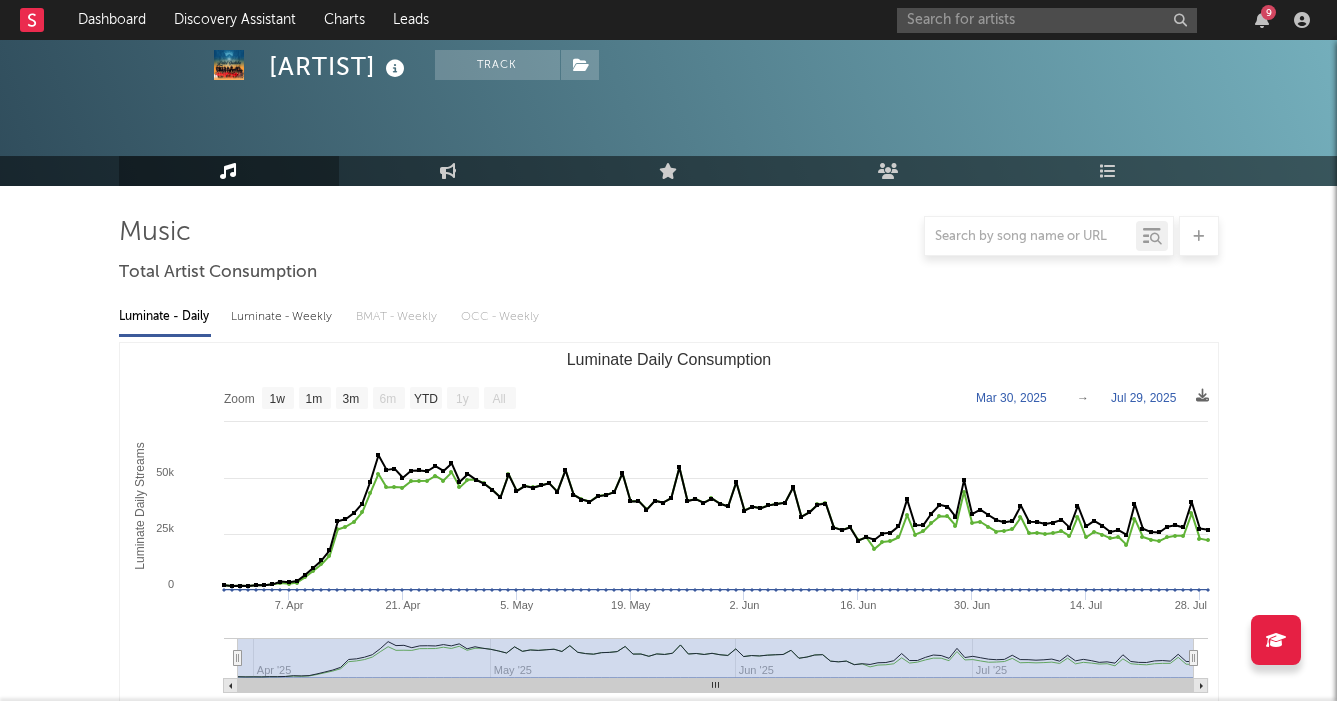 scroll, scrollTop: 0, scrollLeft: 0, axis: both 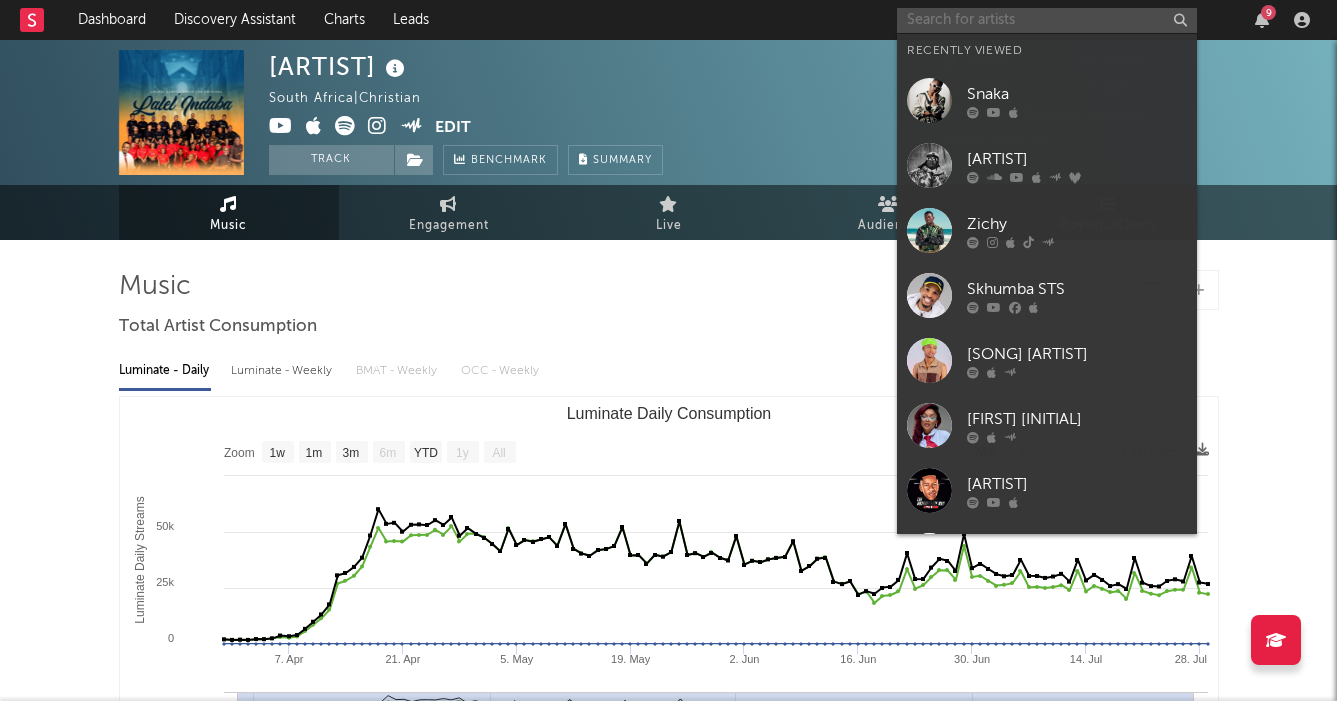 click at bounding box center (1047, 20) 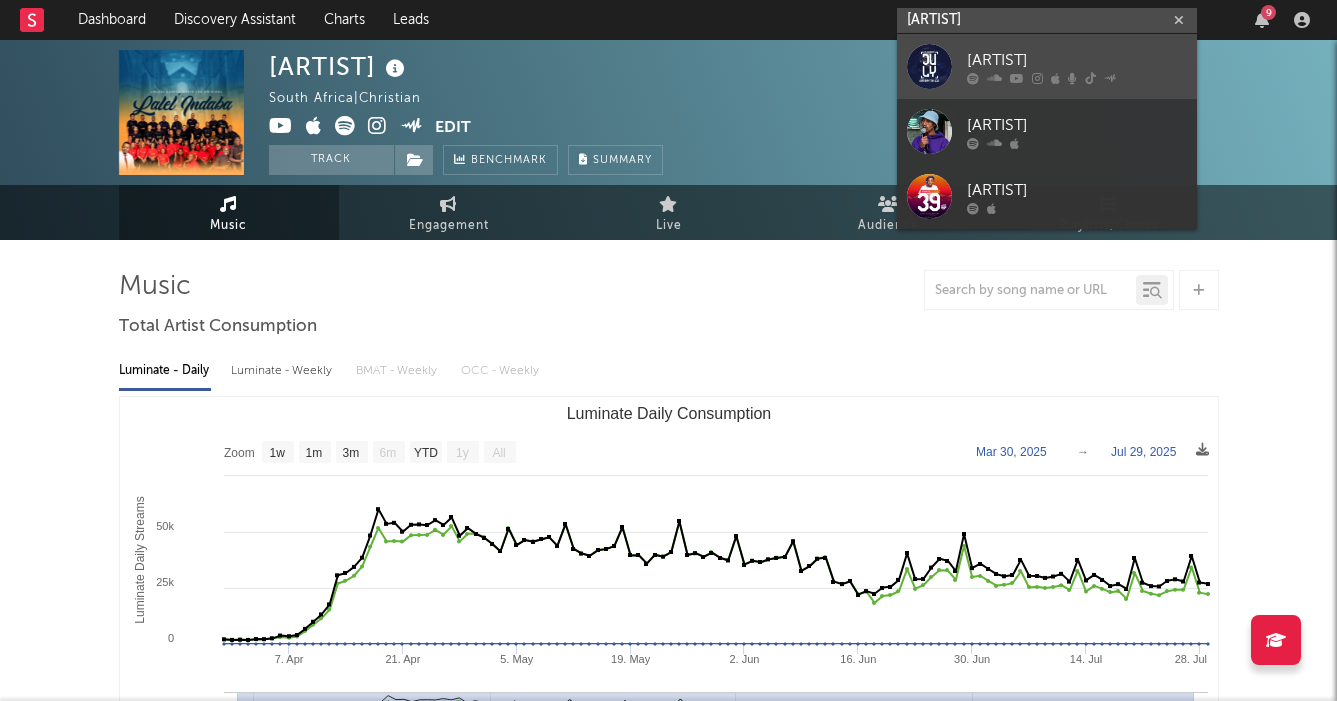 type on "[ARTIST]" 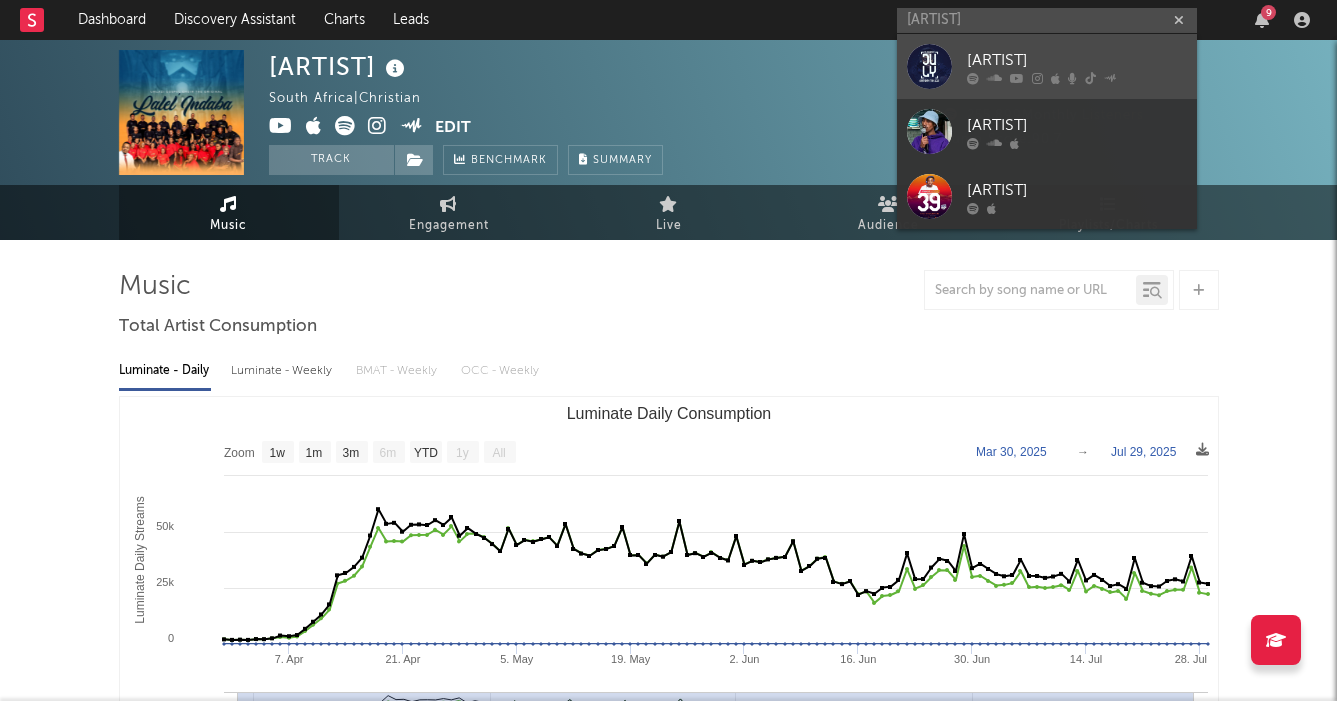 click at bounding box center [929, 66] 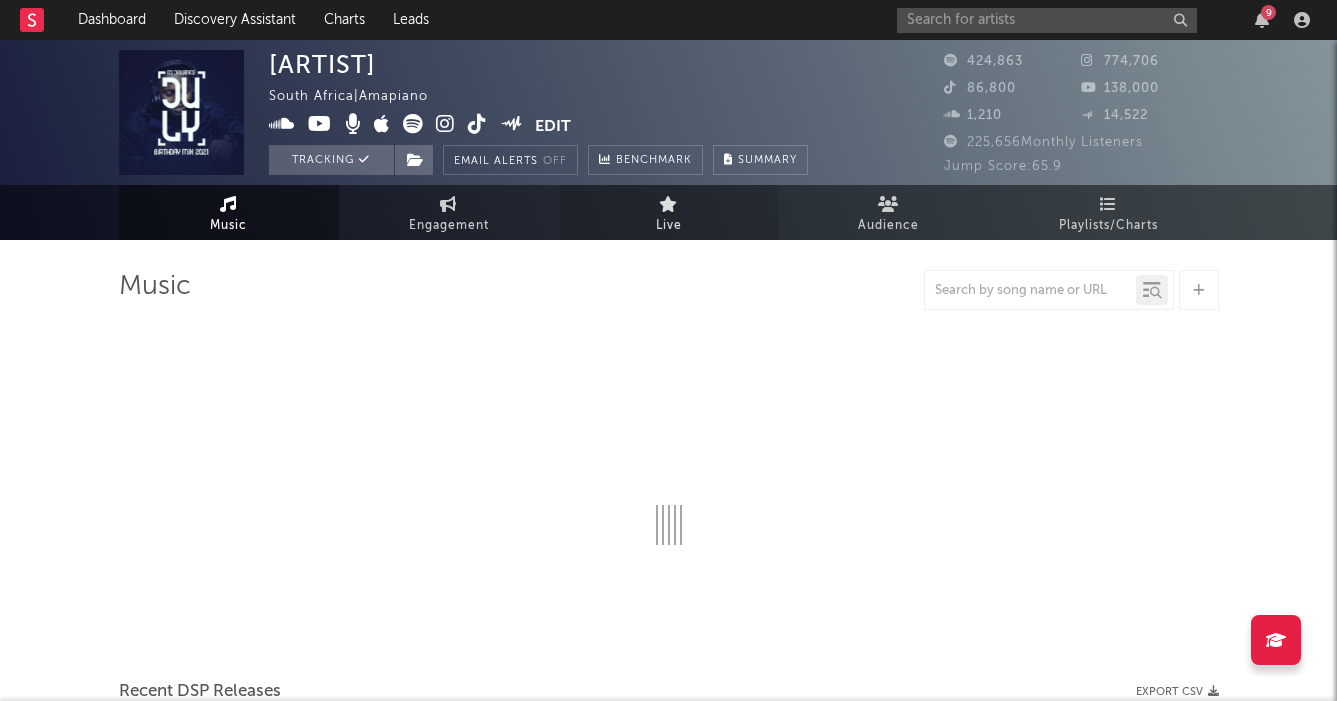 select on "6m" 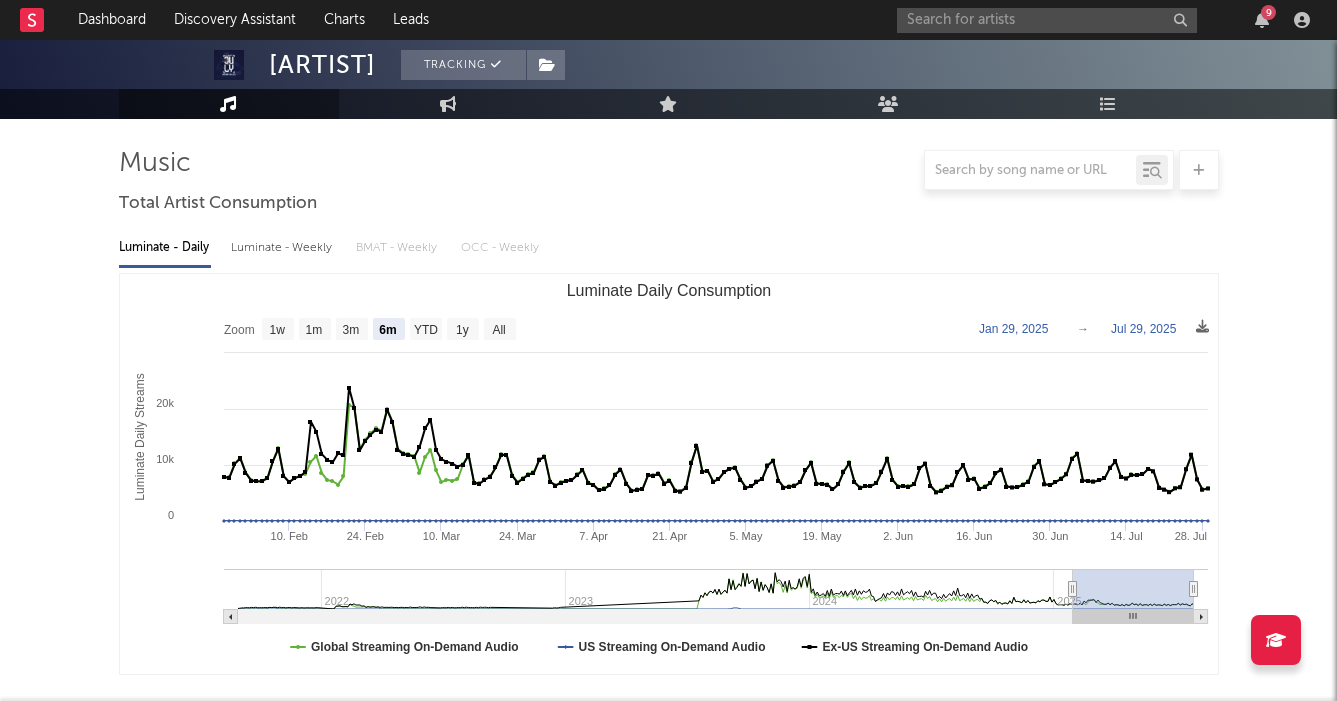 scroll, scrollTop: 0, scrollLeft: 0, axis: both 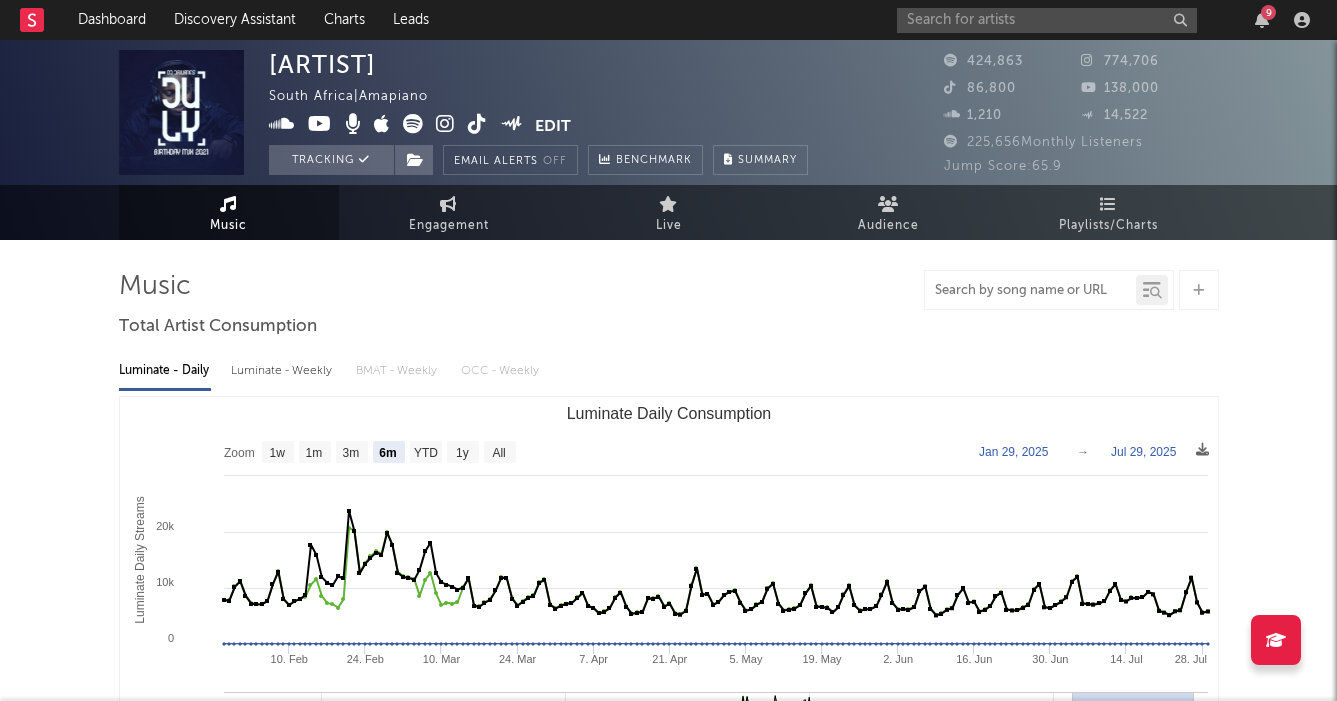 click at bounding box center [1030, 291] 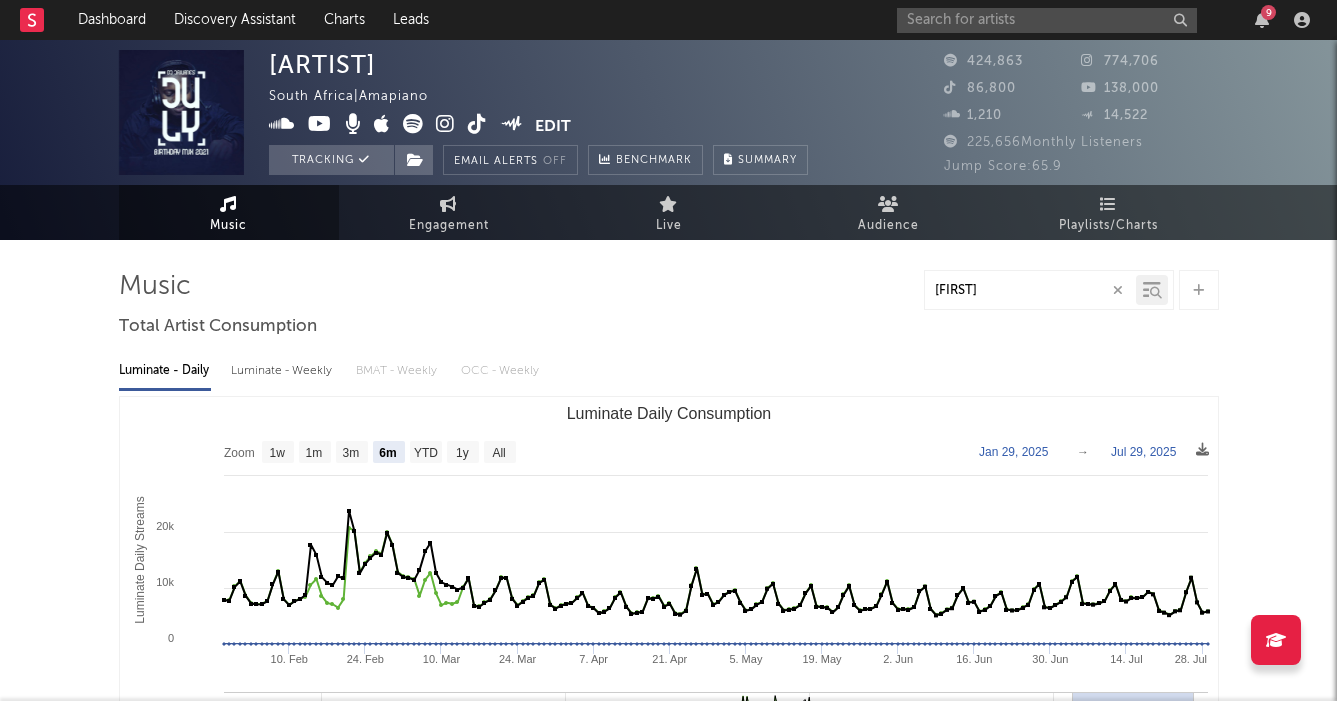 type on "[FIRST]" 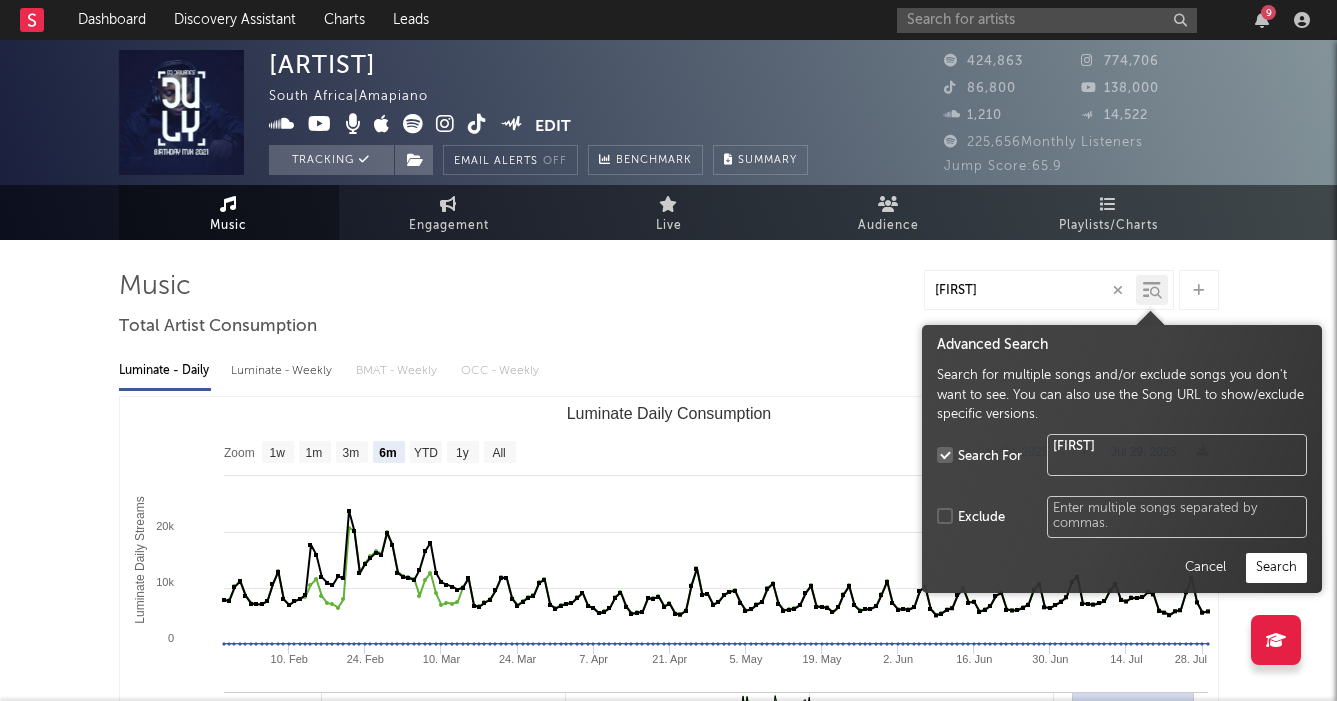 click on "Search" at bounding box center (1276, 568) 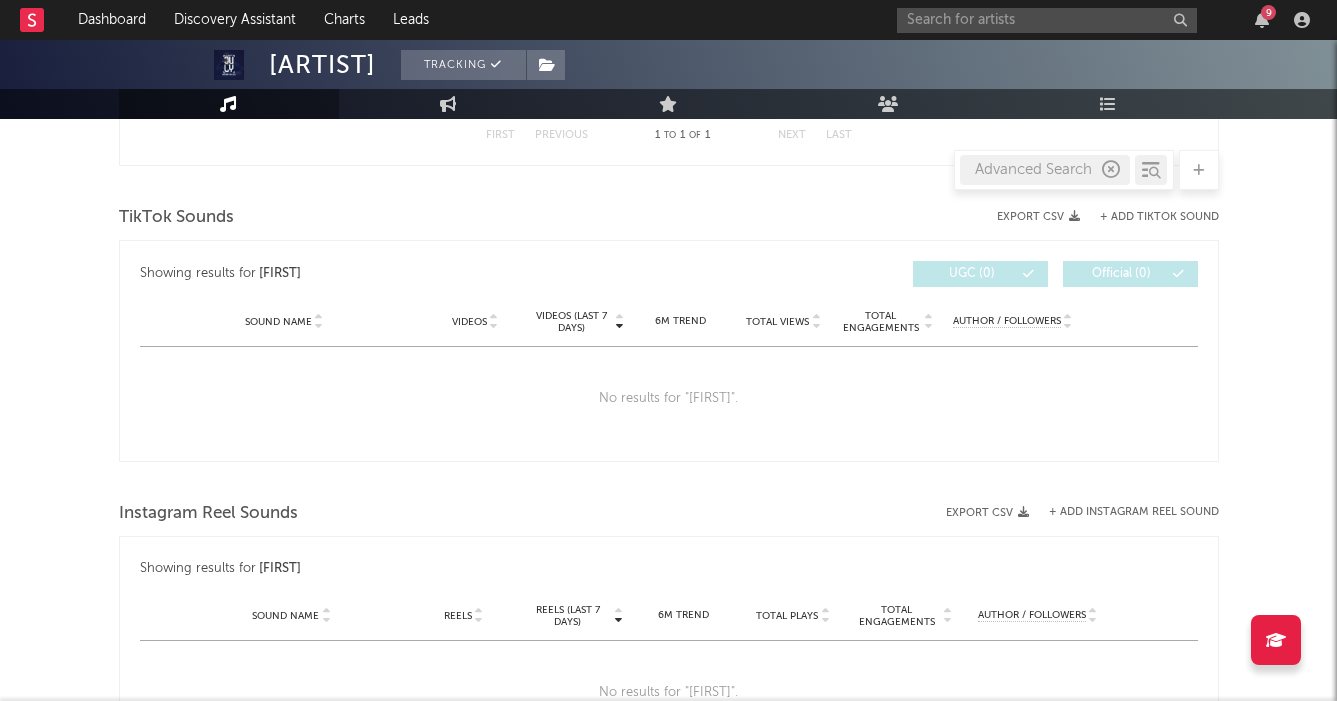 scroll, scrollTop: 0, scrollLeft: 0, axis: both 